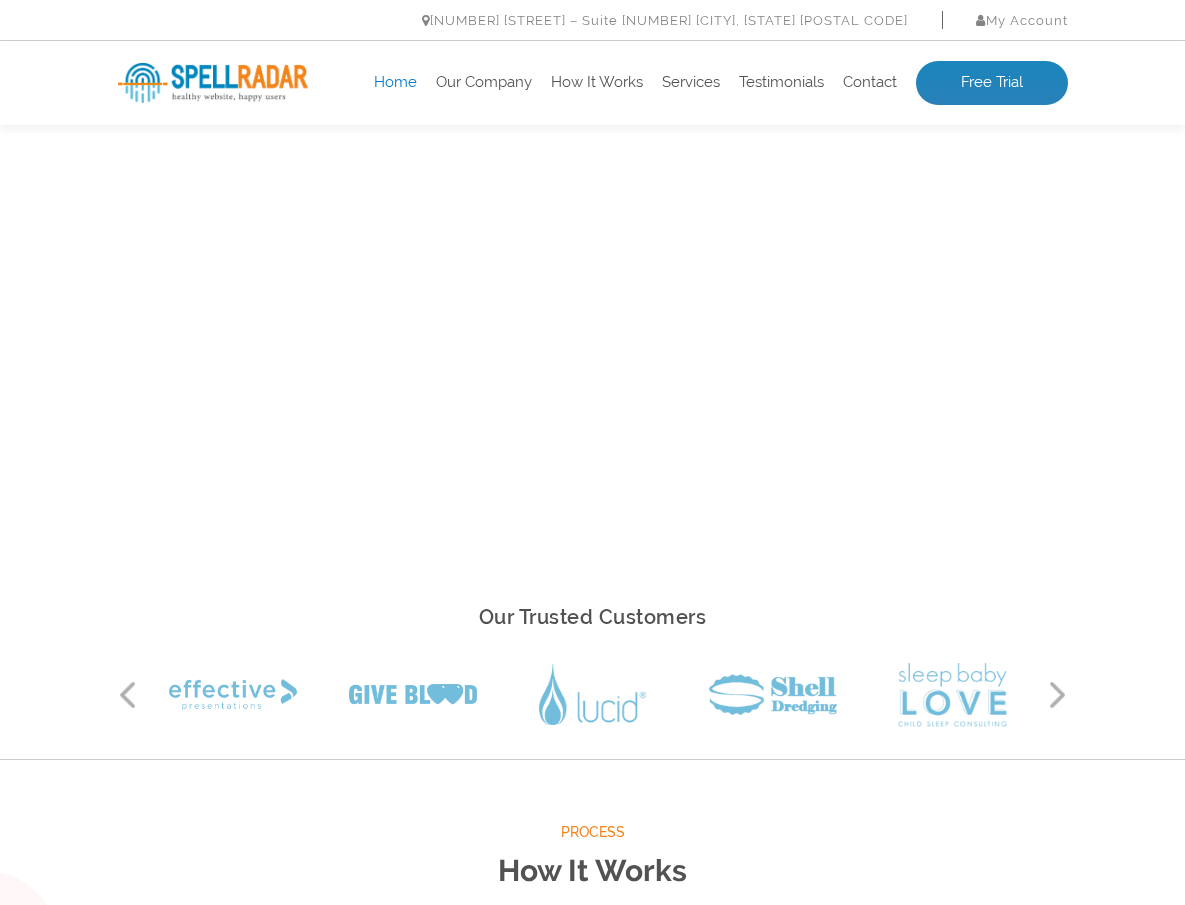 scroll, scrollTop: 0, scrollLeft: 0, axis: both 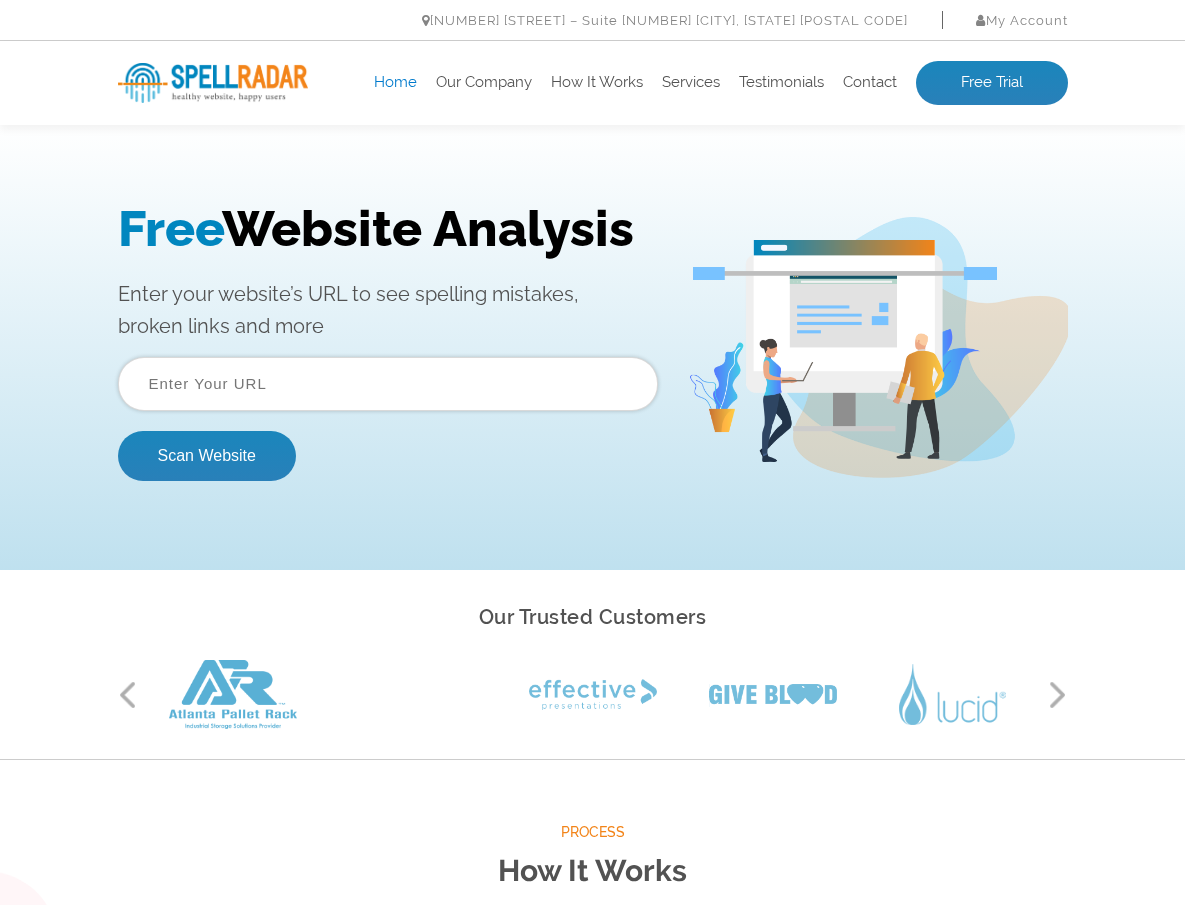 click at bounding box center [388, 384] 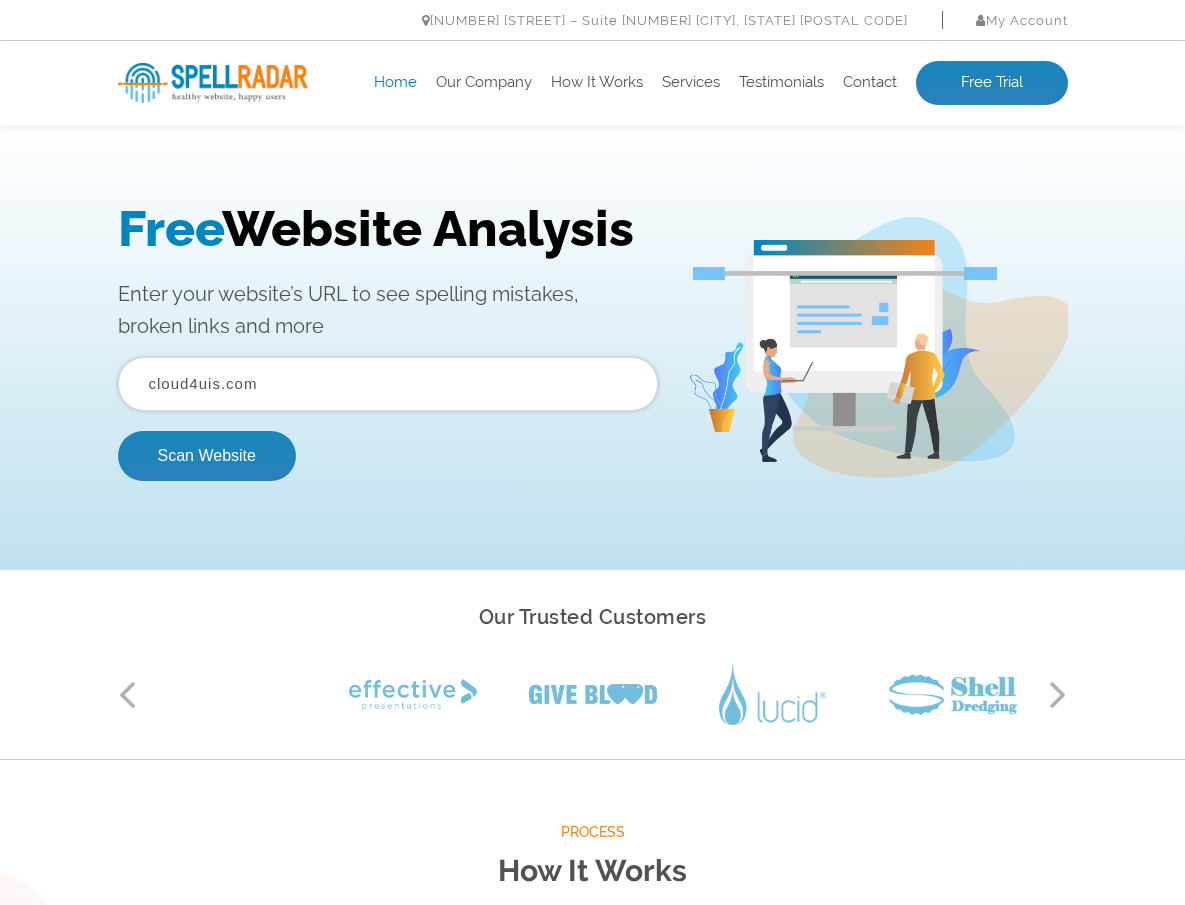 type on "cloud4uis.com" 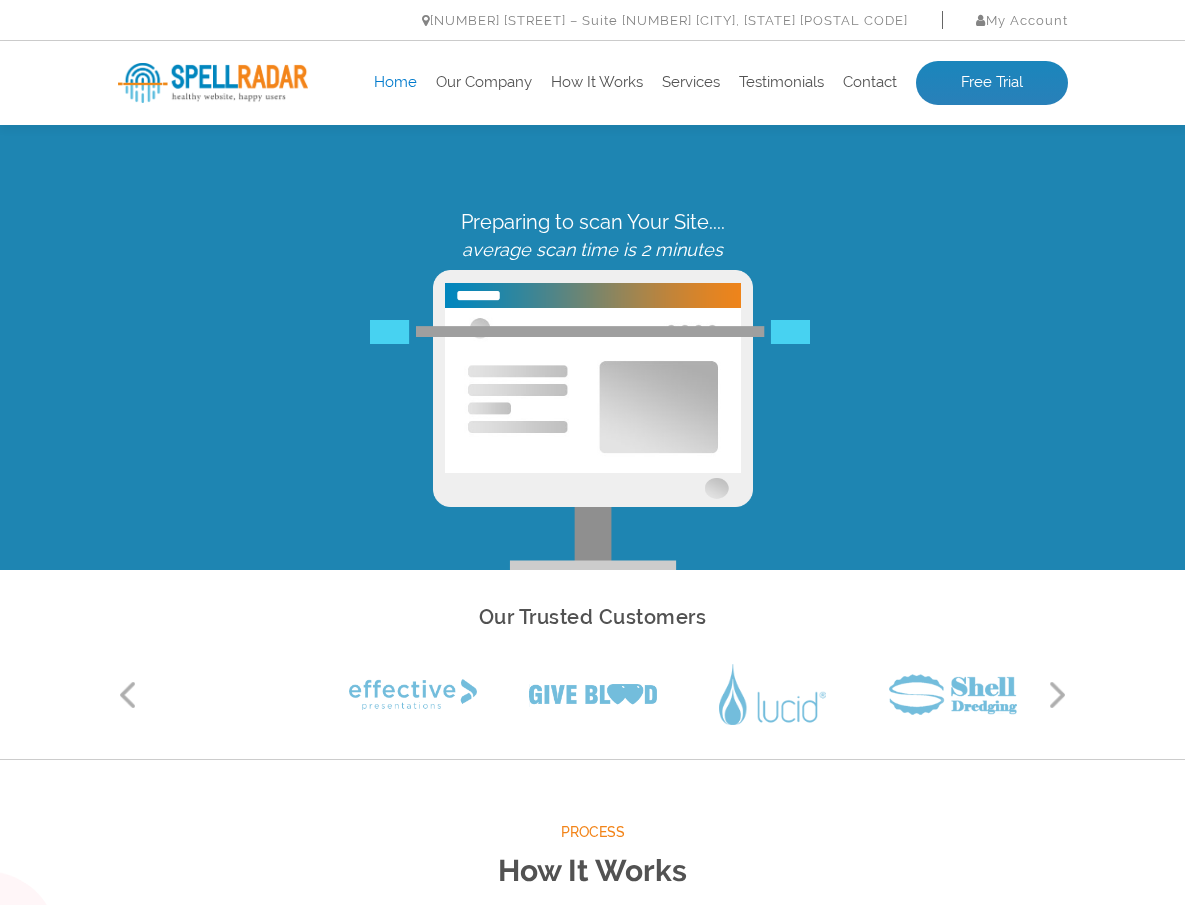 scroll, scrollTop: 0, scrollLeft: 0, axis: both 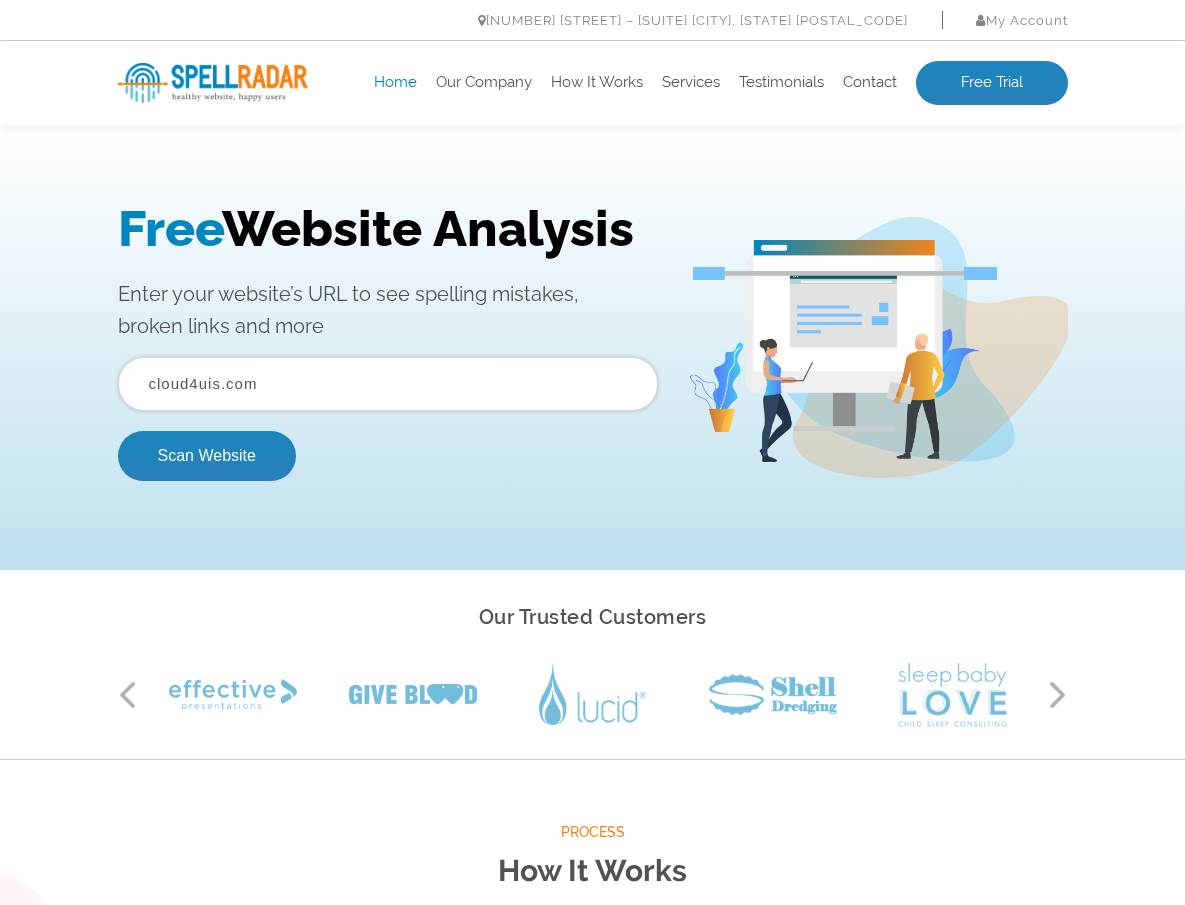 click on "cloud4uis.com" at bounding box center [388, 384] 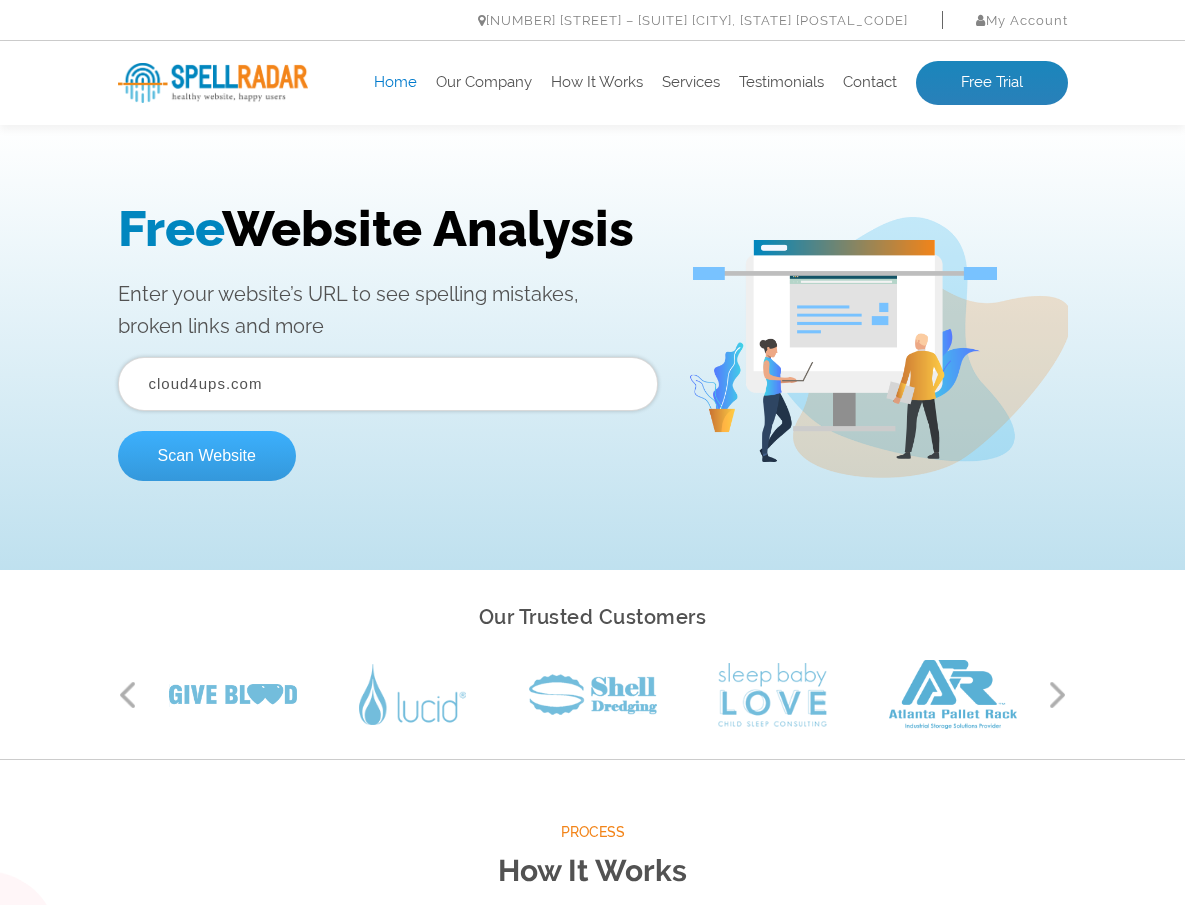 type on "cloud4ups.com" 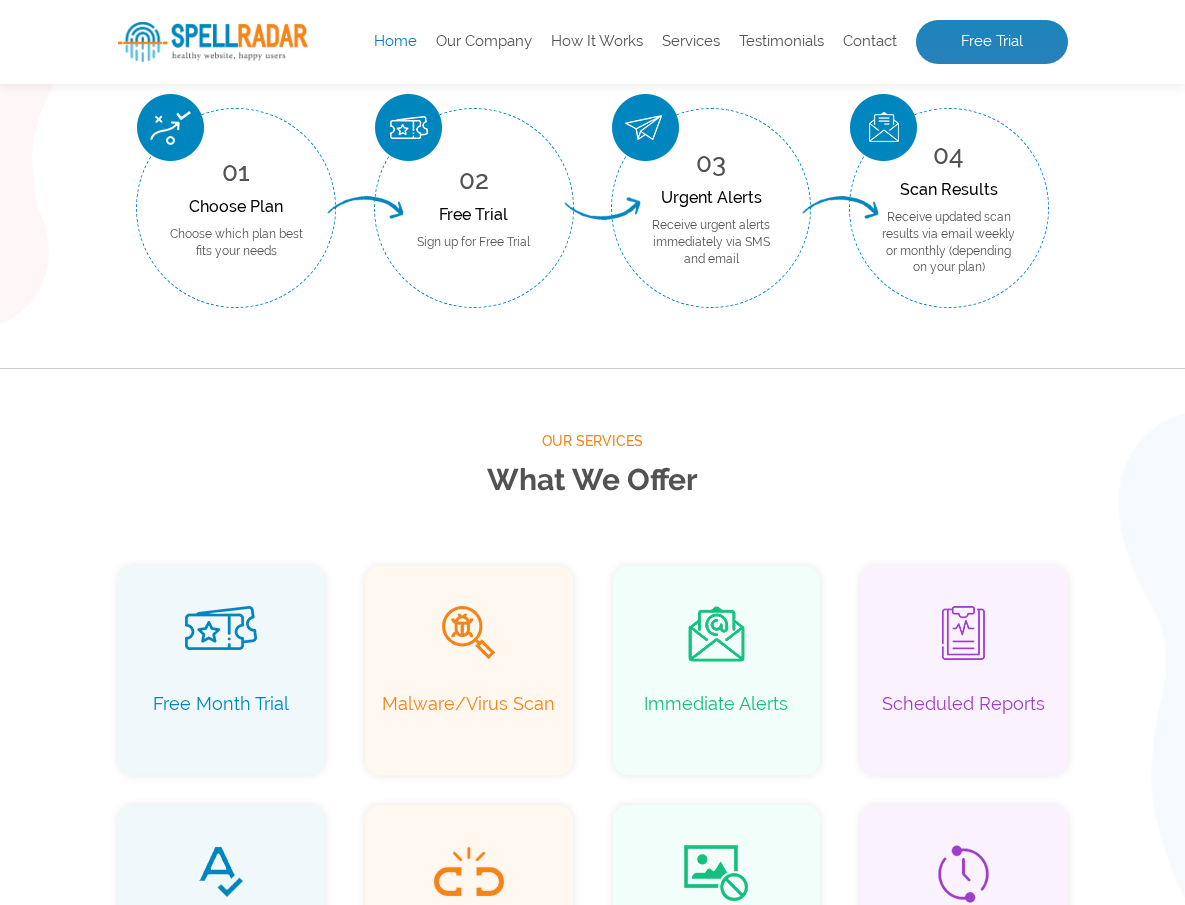 scroll, scrollTop: 0, scrollLeft: 0, axis: both 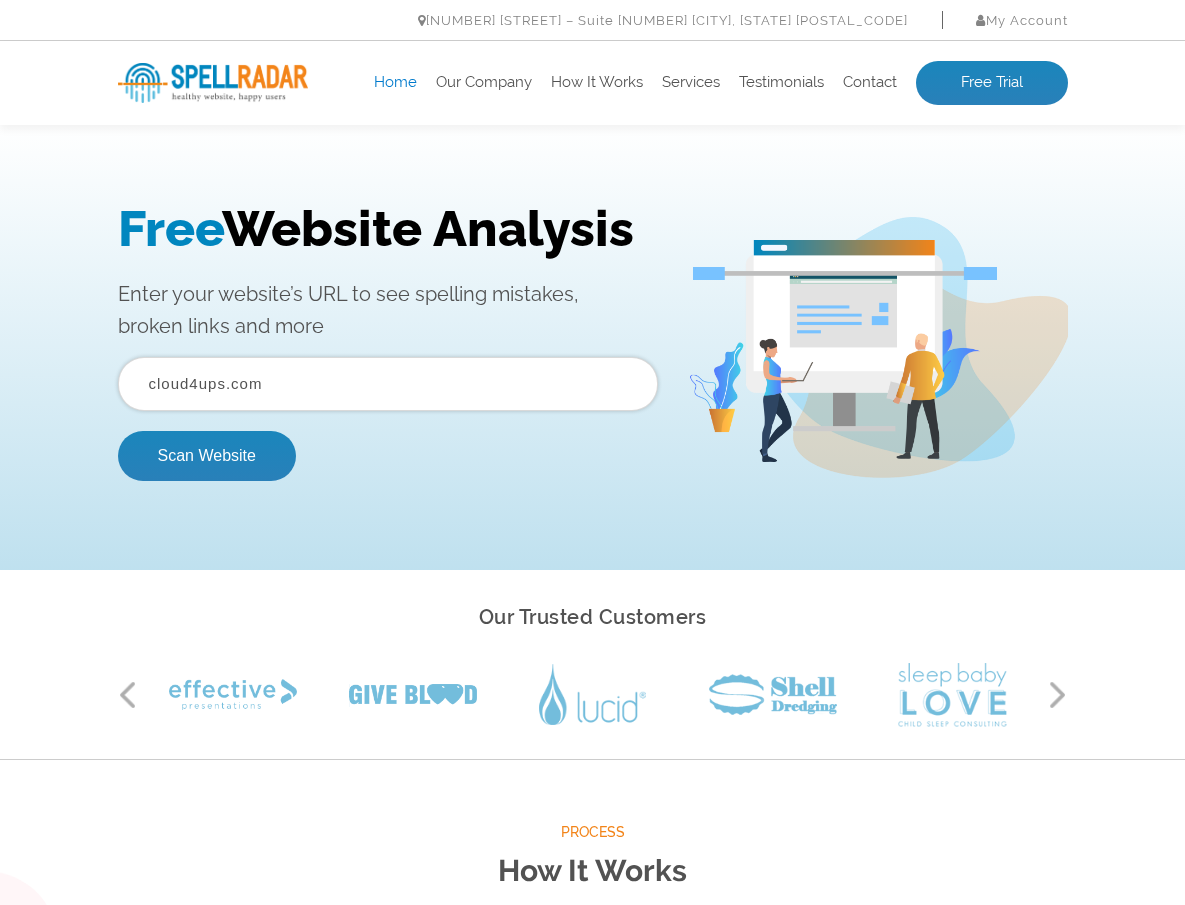 click on "cloud4ups.com" at bounding box center [388, 384] 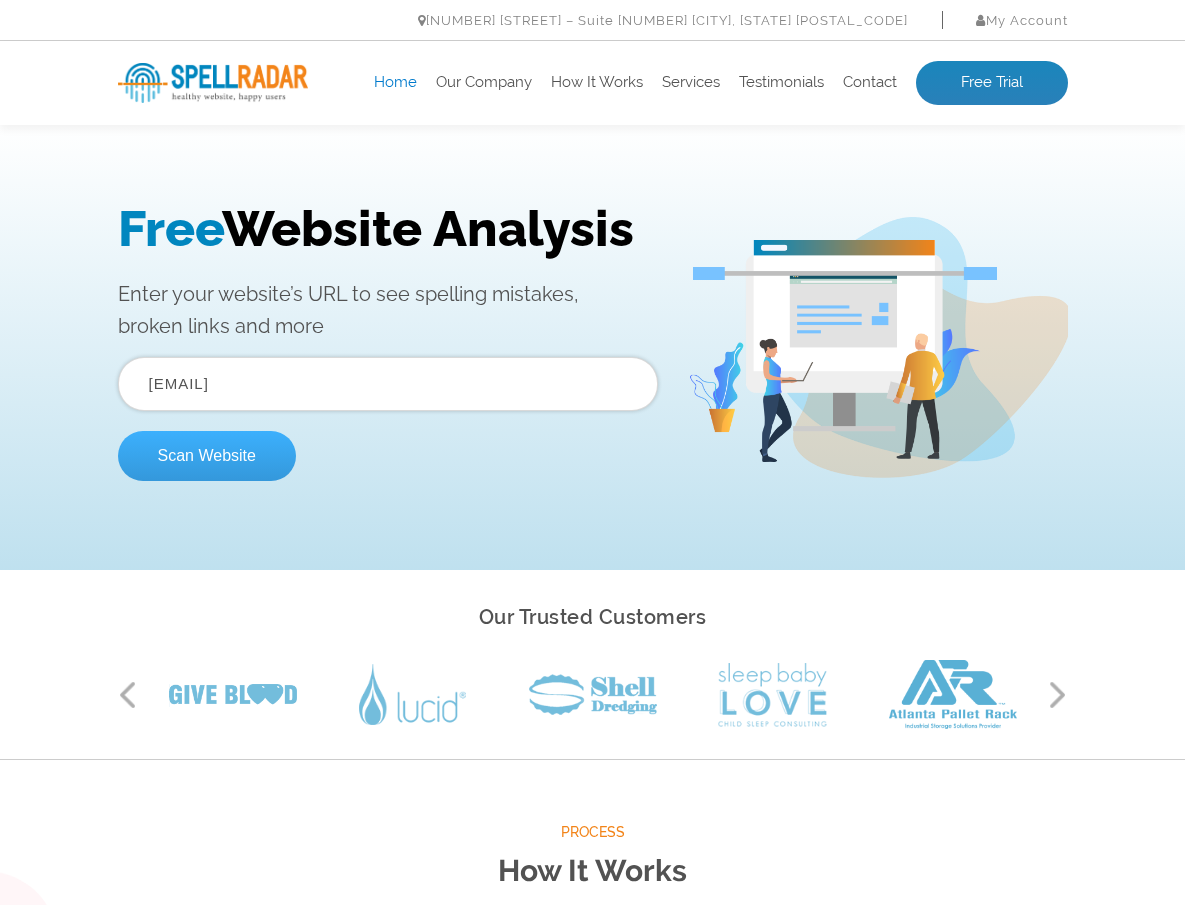type on "[EMAIL]" 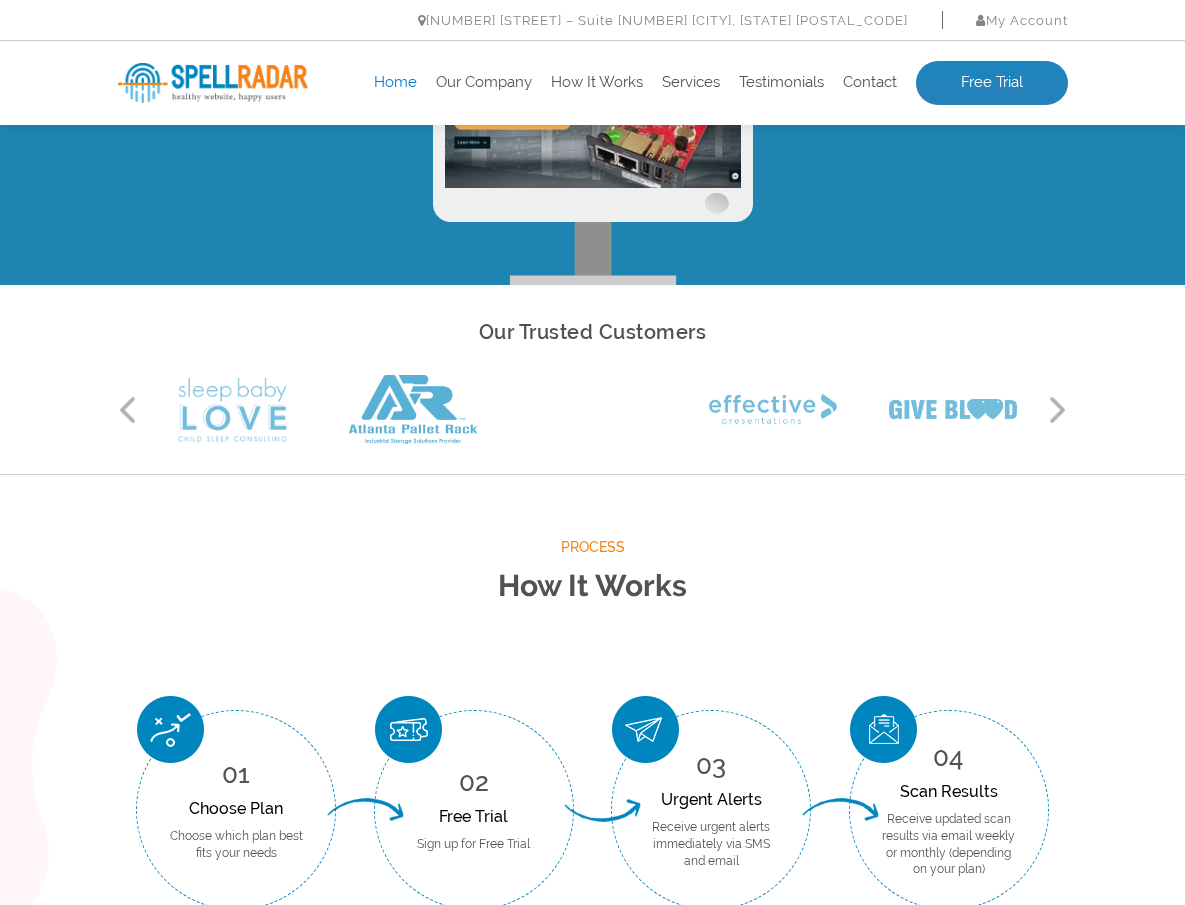 scroll, scrollTop: 0, scrollLeft: 0, axis: both 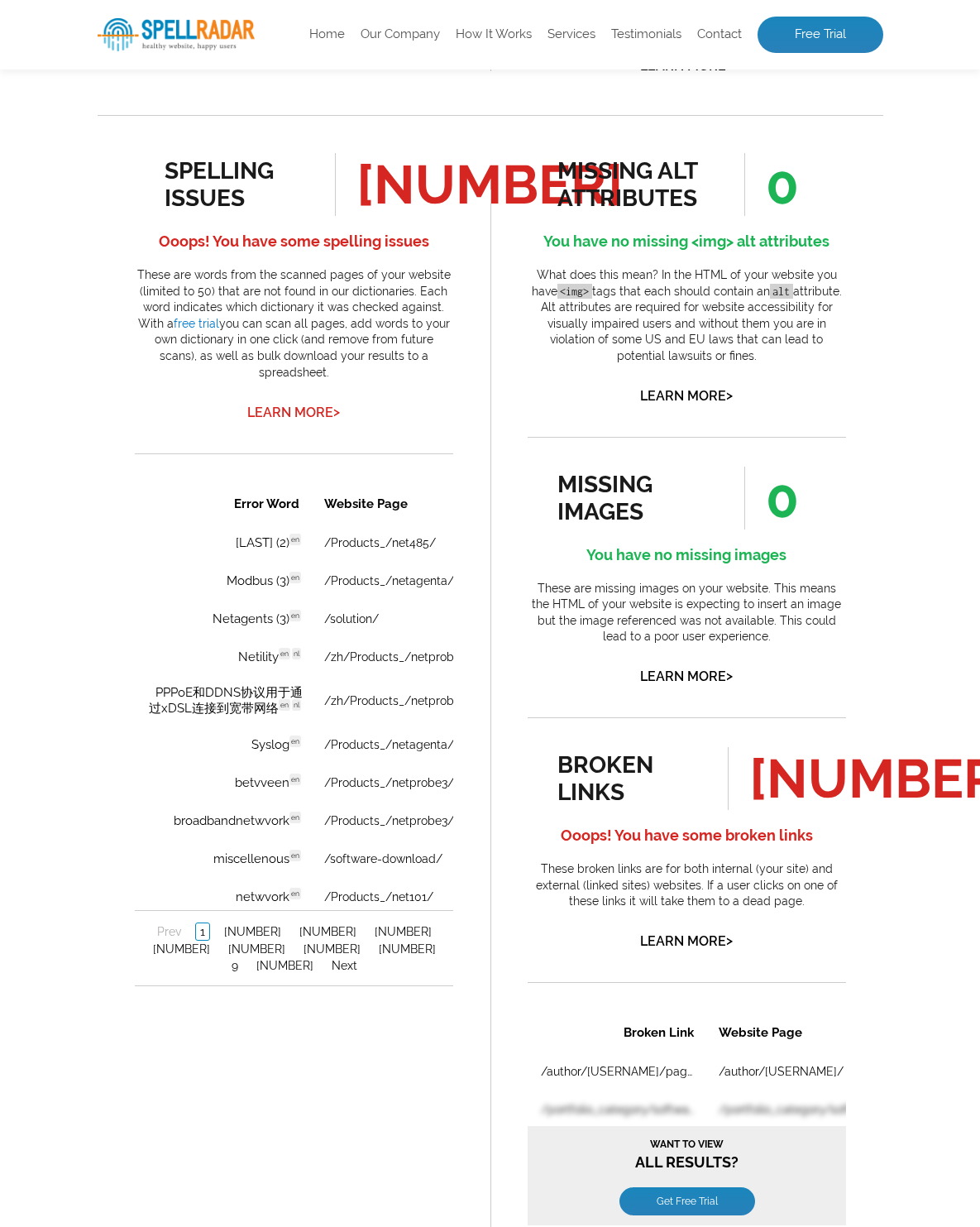click on "Learn More  >" at bounding box center (294, 412) 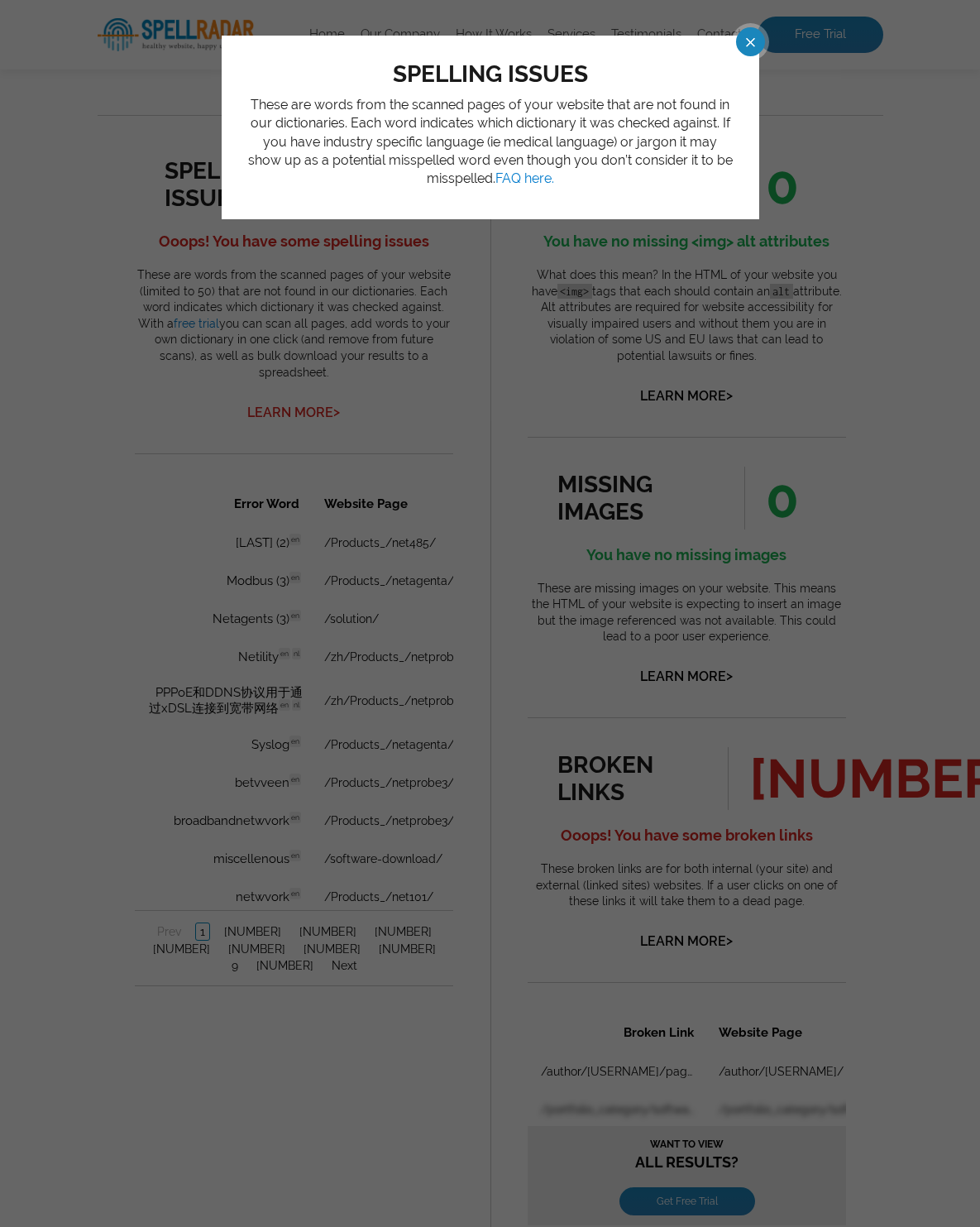 click at bounding box center (736, 41) 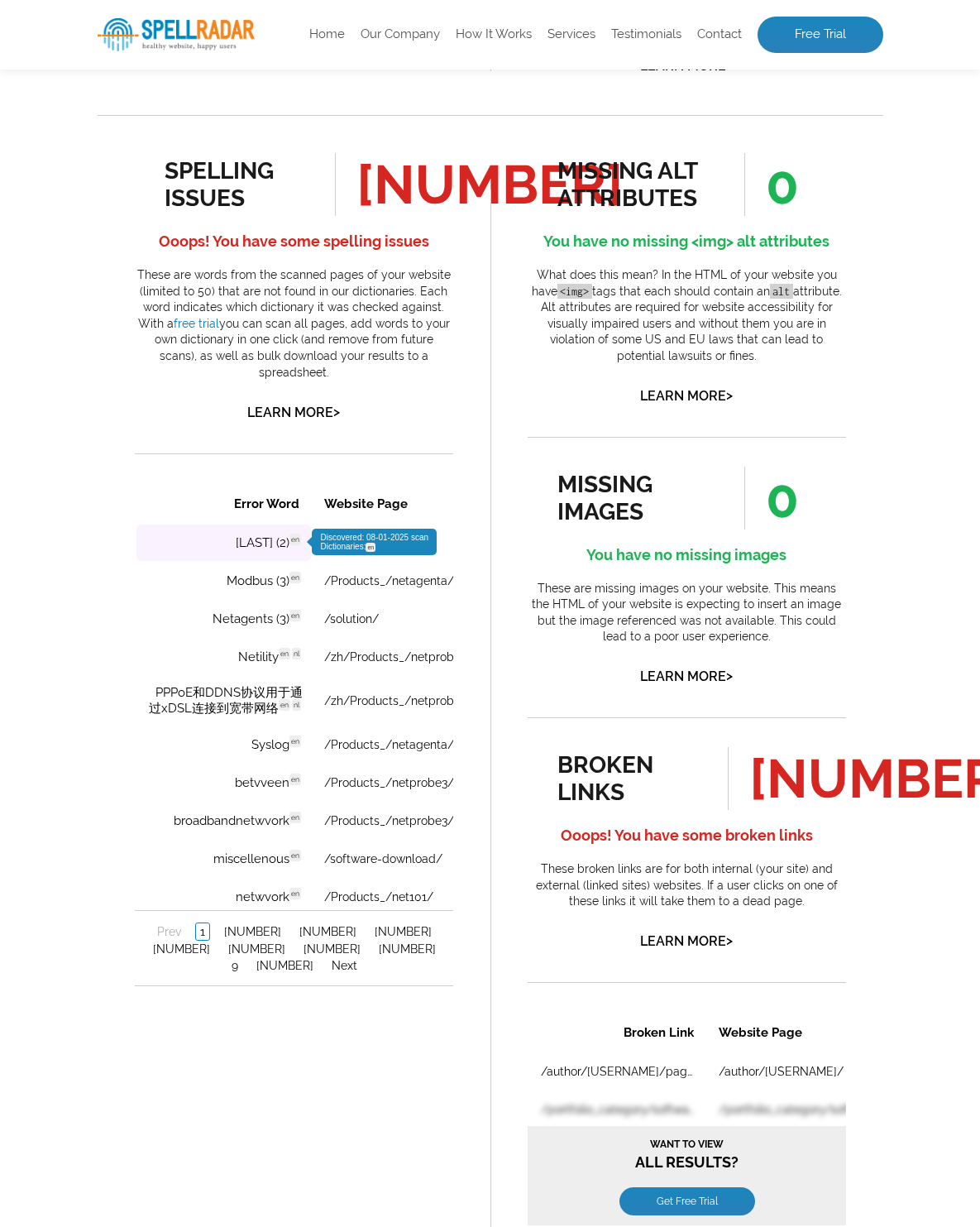 click on "Kuang (2) en Discovered: 08-01-2025 scan Dictionaries:  en" at bounding box center (222, 542) 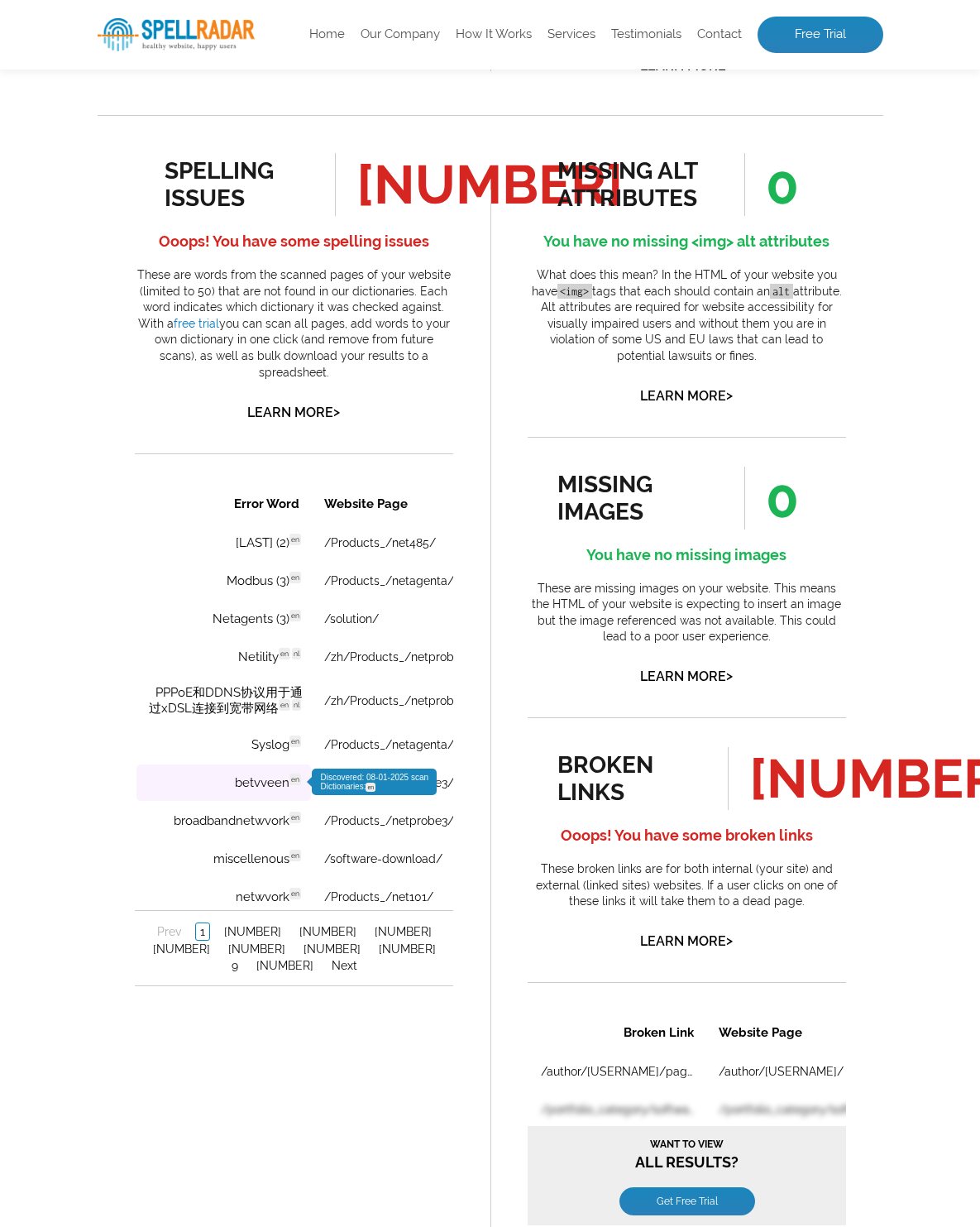 click on "betvveen en Discovered: 08-01-2025 scan Dictionaries:  en" at bounding box center [222, 782] 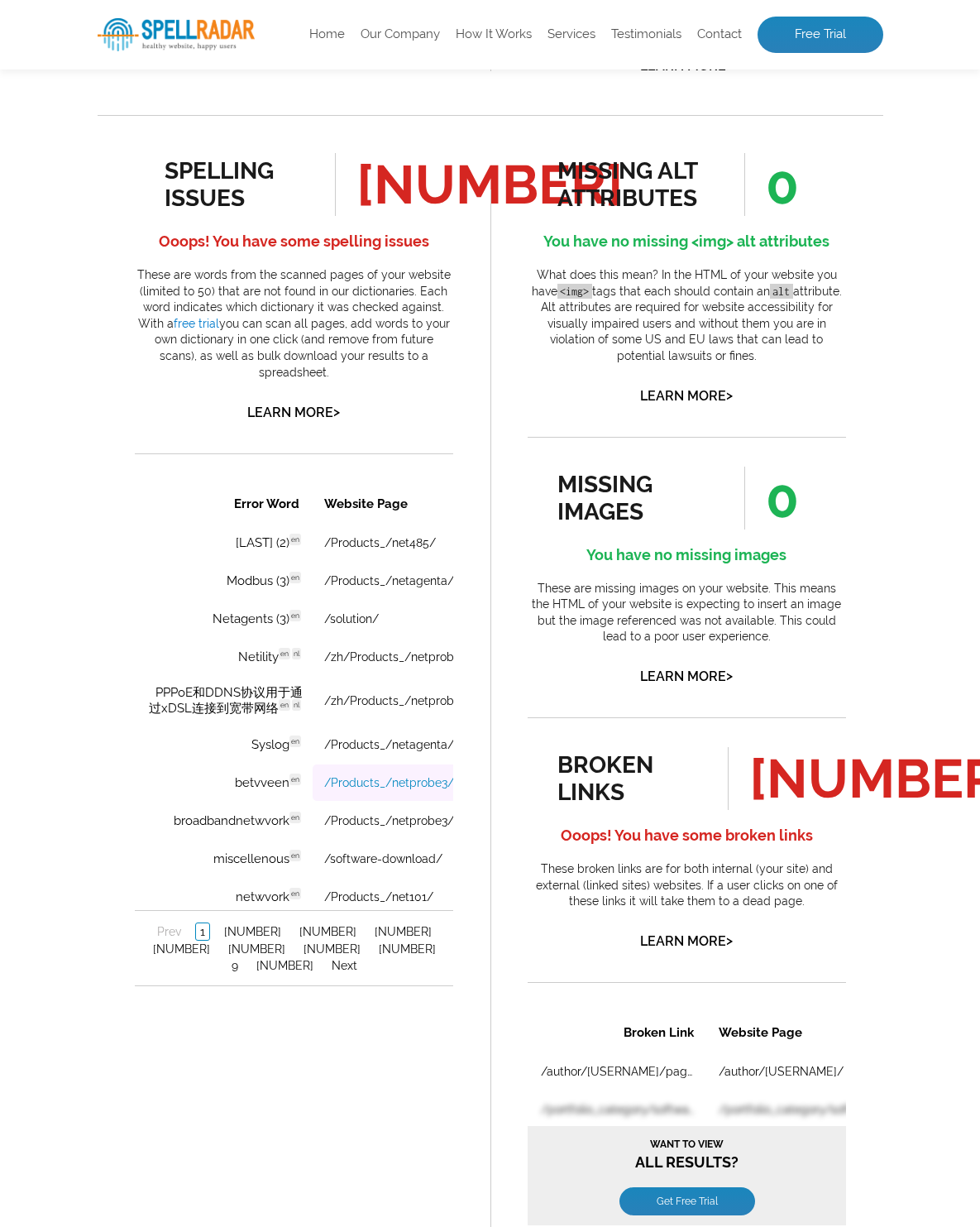 click on "/Products_/netprobe3/" at bounding box center [388, 782] 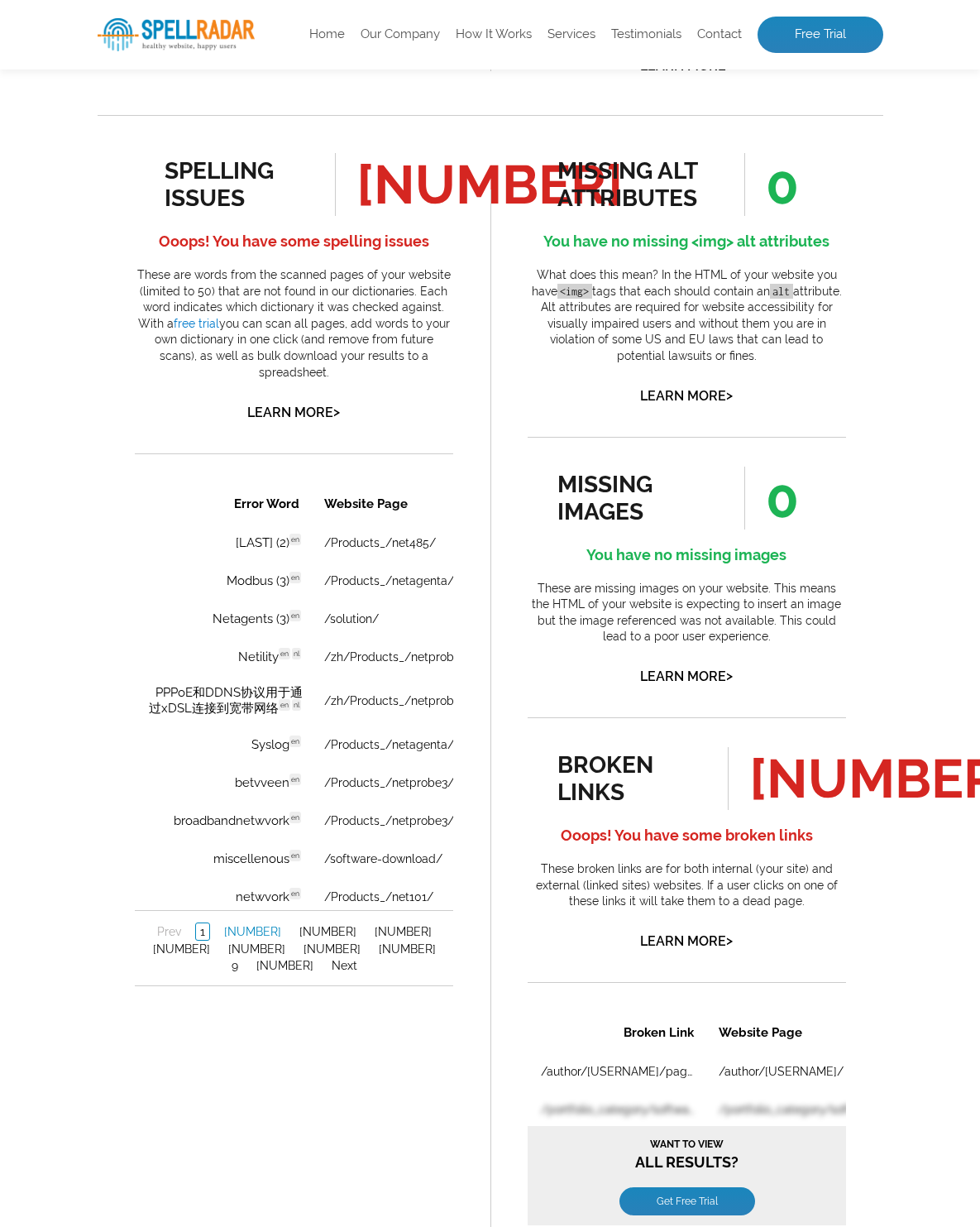 click on "2" at bounding box center [251, 931] 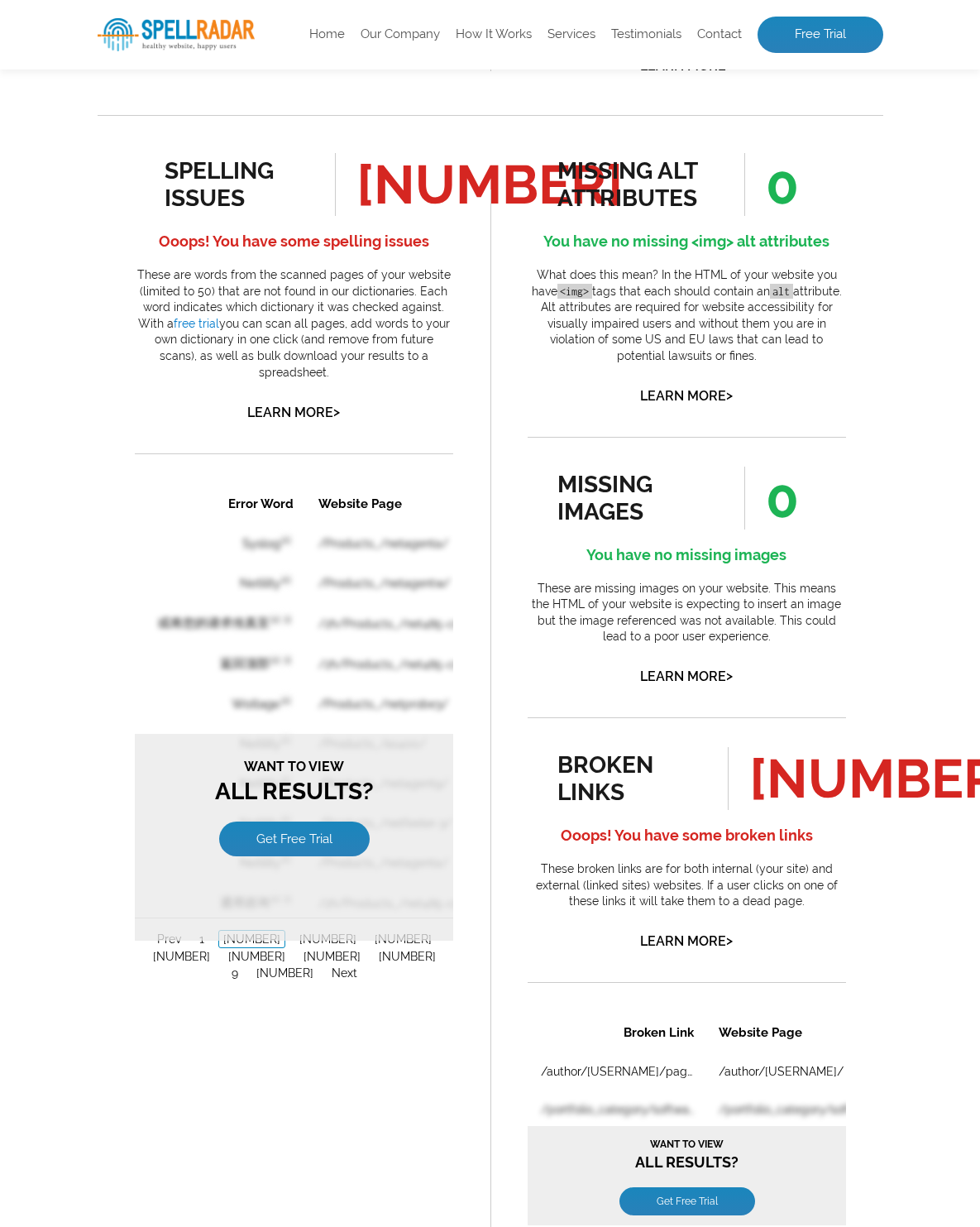 scroll, scrollTop: 0, scrollLeft: 0, axis: both 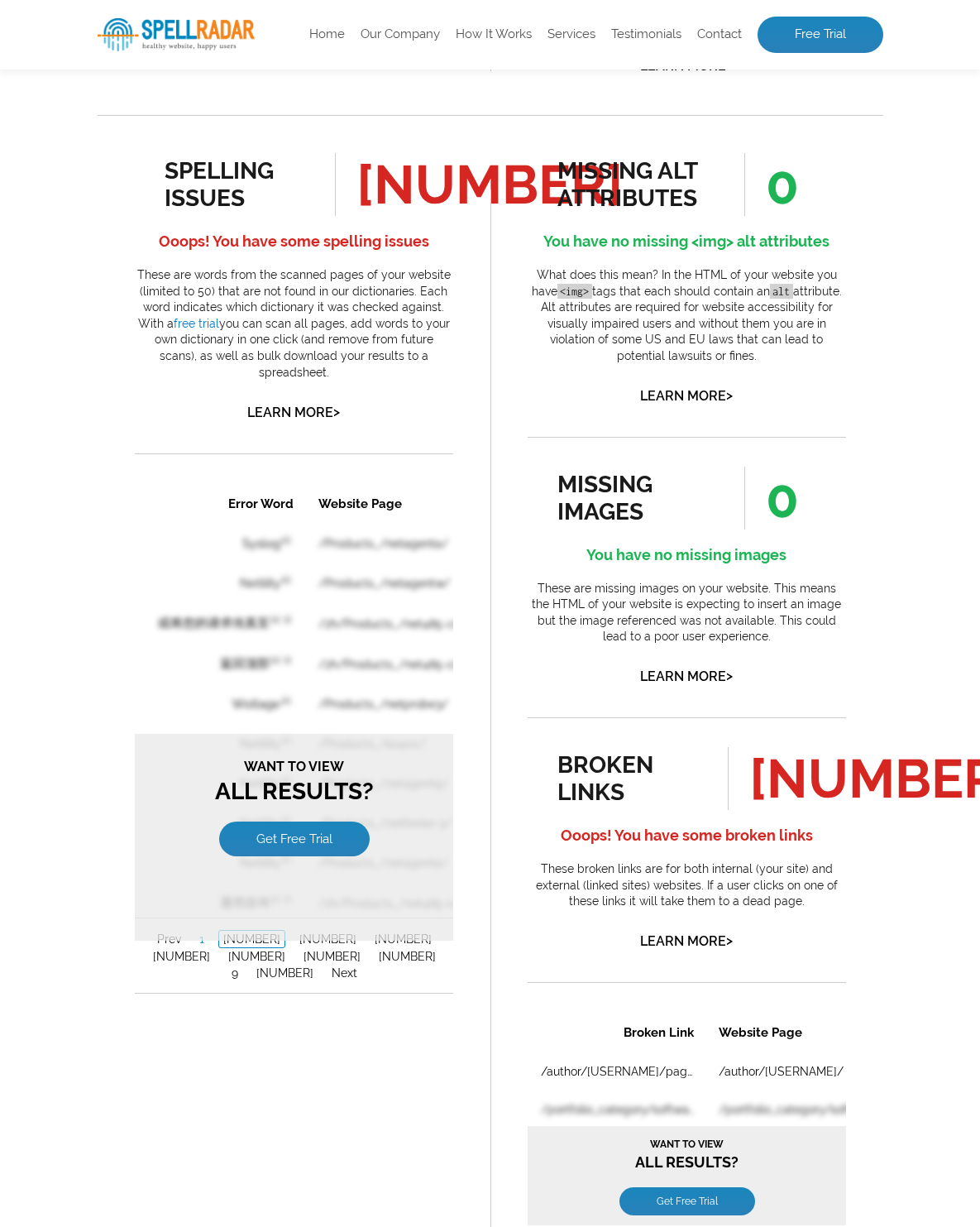 click on "1" at bounding box center [201, 938] 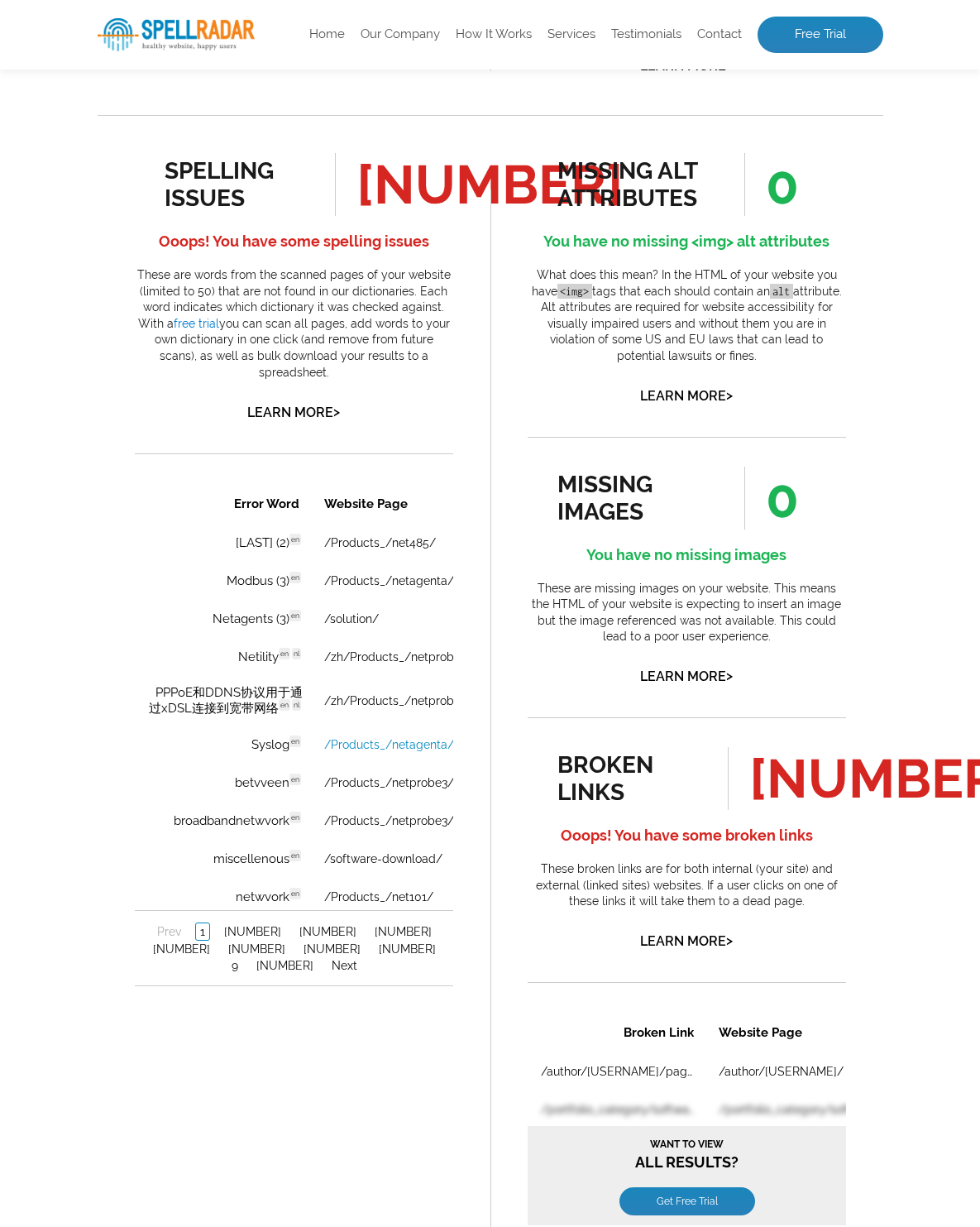 scroll, scrollTop: 0, scrollLeft: 0, axis: both 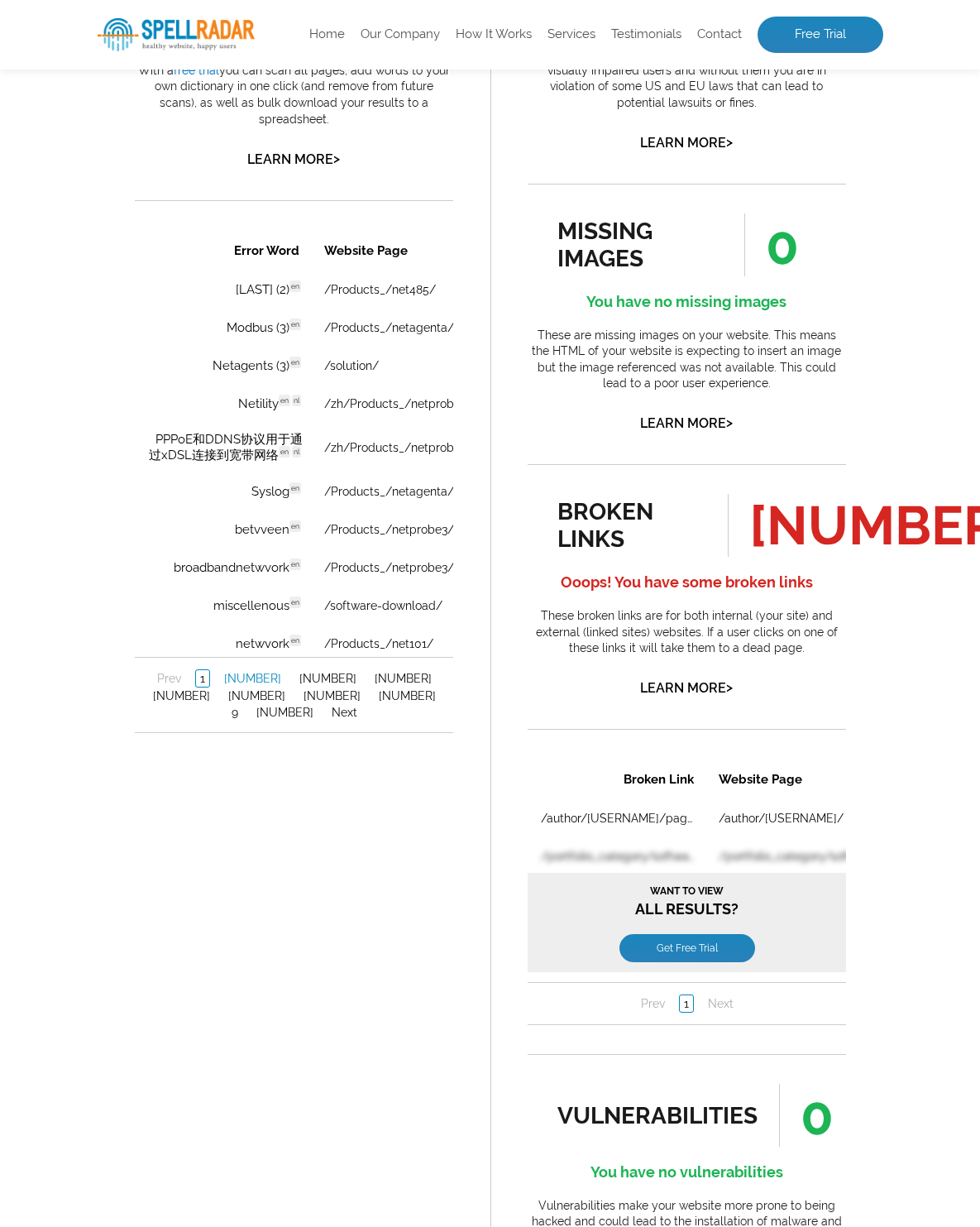 click on "2" at bounding box center (251, 678) 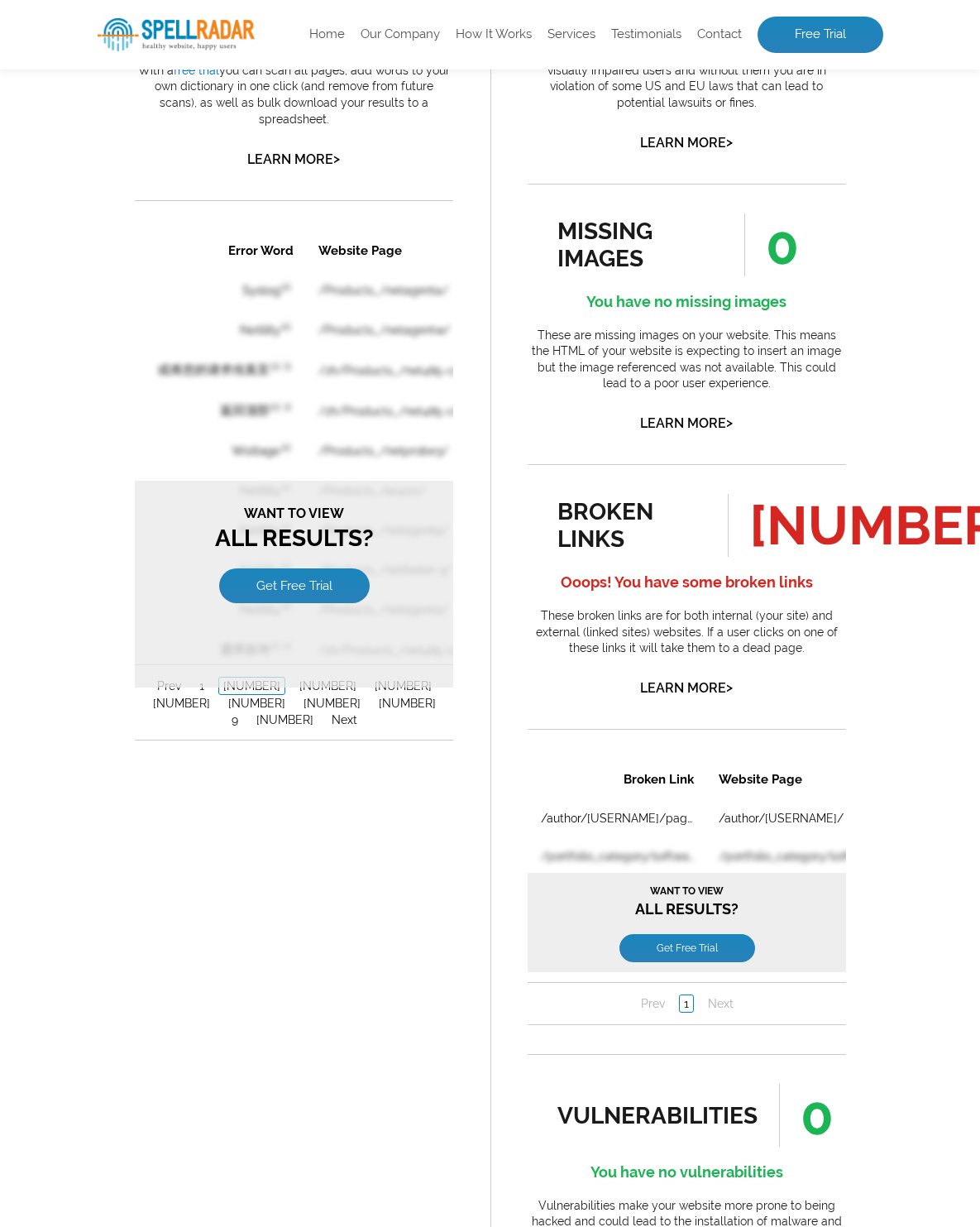 scroll, scrollTop: 0, scrollLeft: 0, axis: both 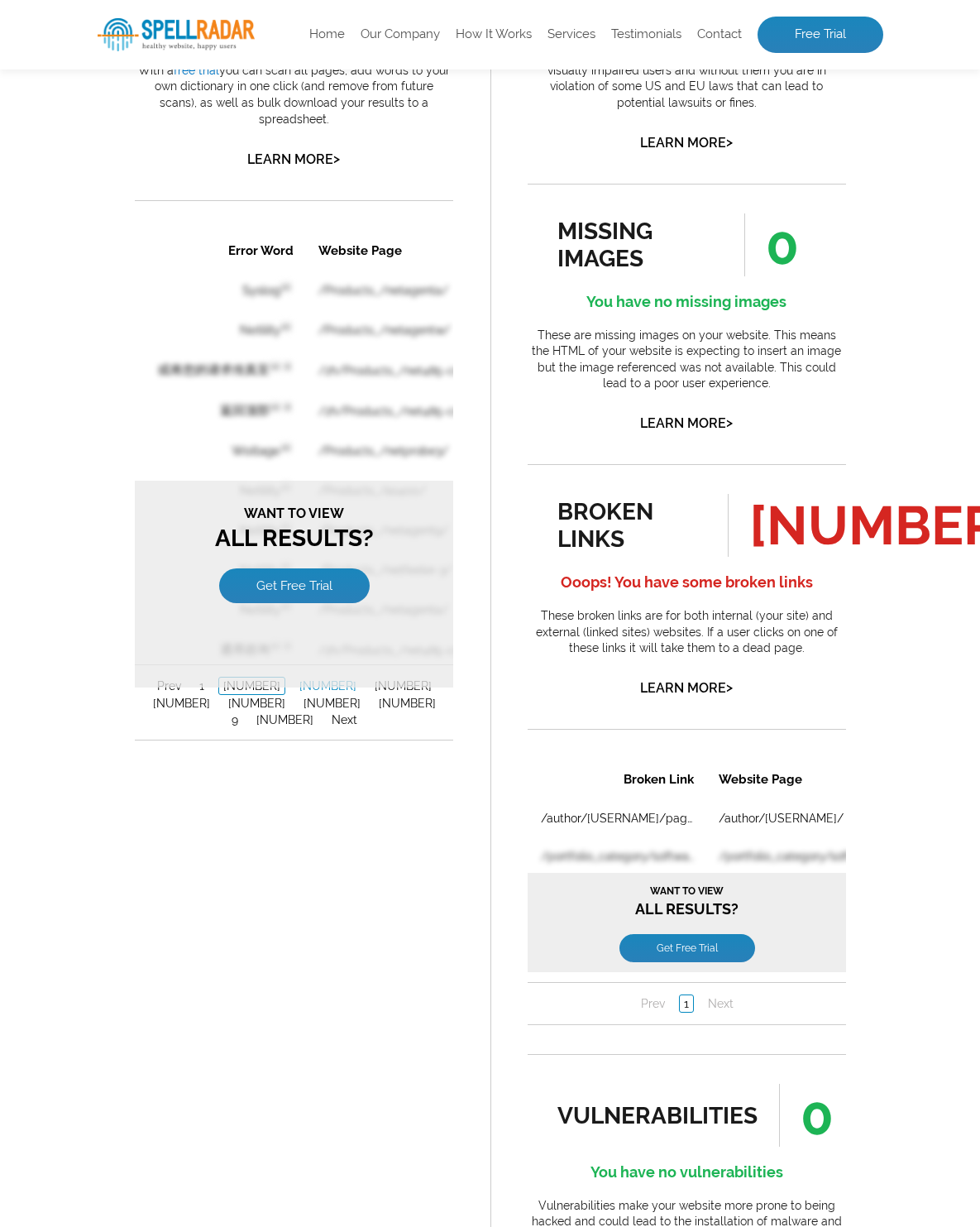 click on "3" at bounding box center [327, 685] 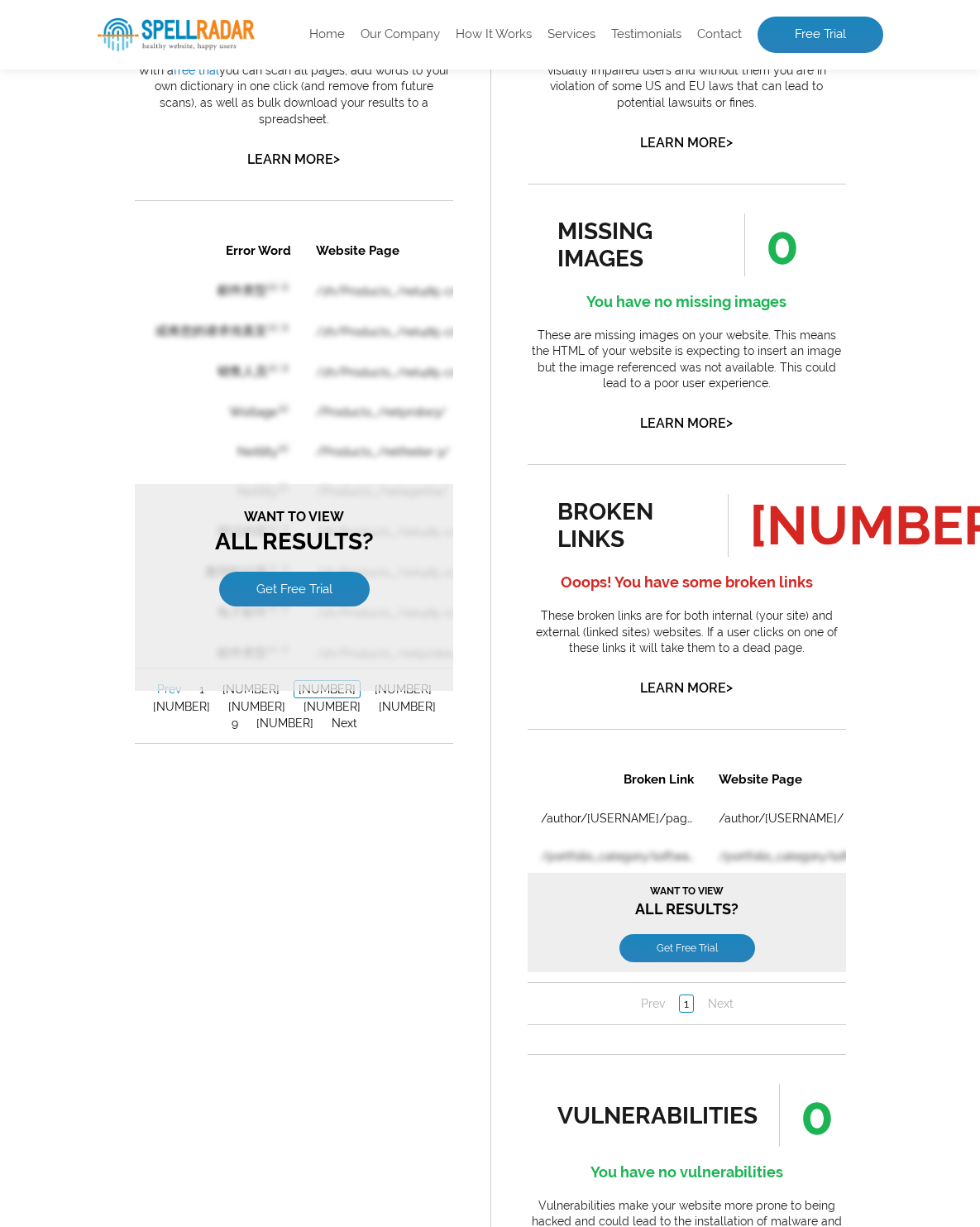 scroll, scrollTop: 0, scrollLeft: 0, axis: both 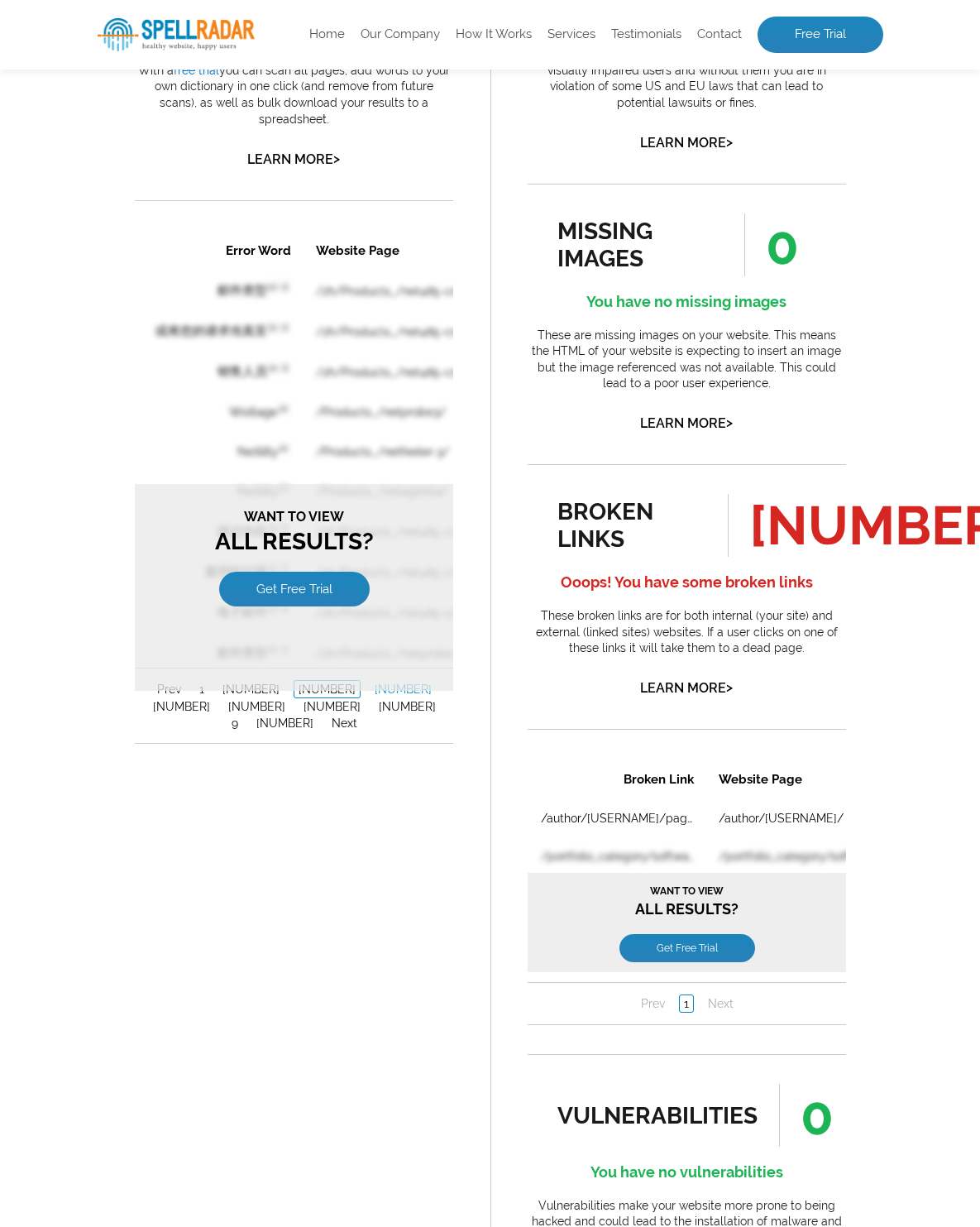 click on "4" at bounding box center (402, 688) 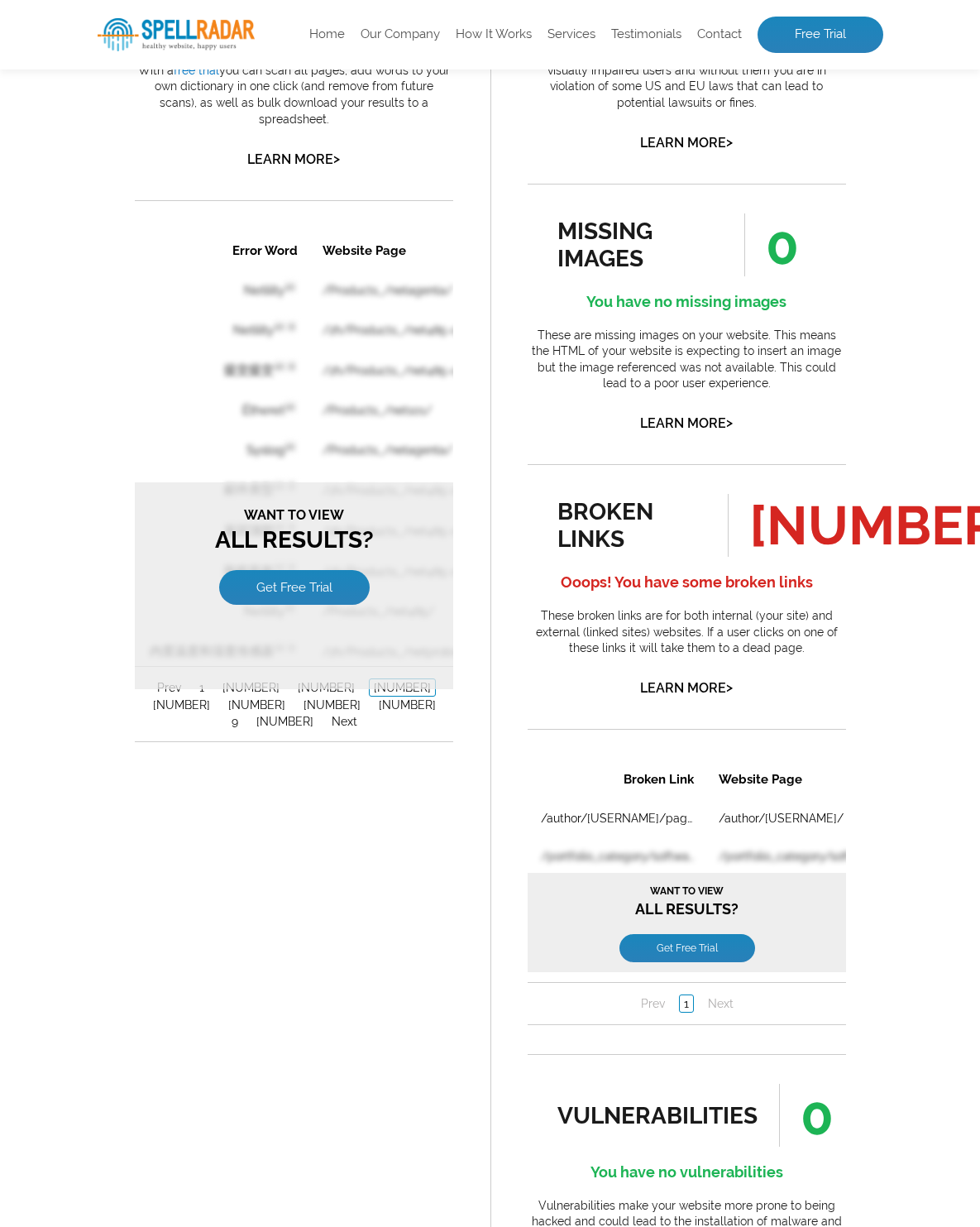 scroll, scrollTop: 0, scrollLeft: 0, axis: both 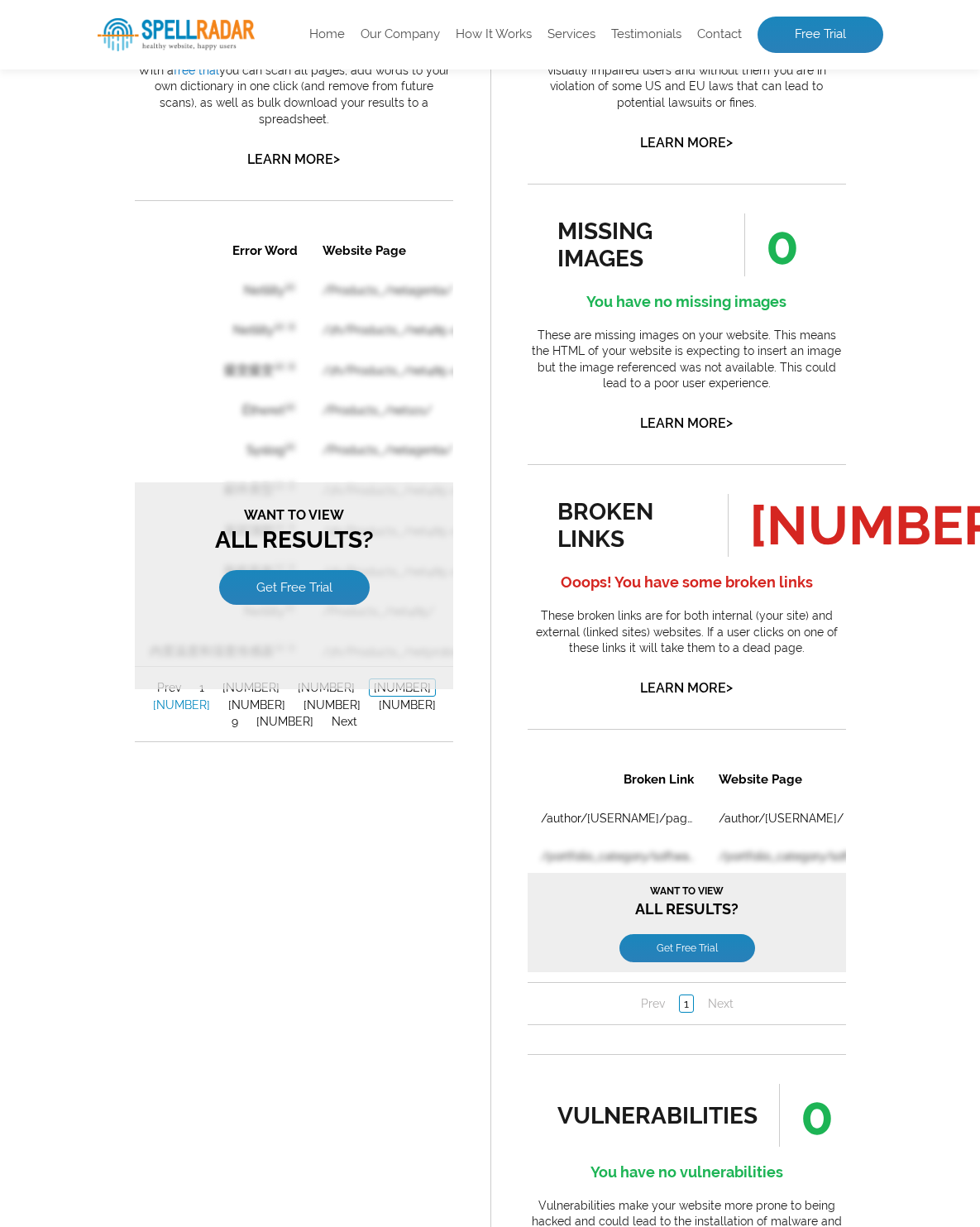 click on "5" at bounding box center (180, 704) 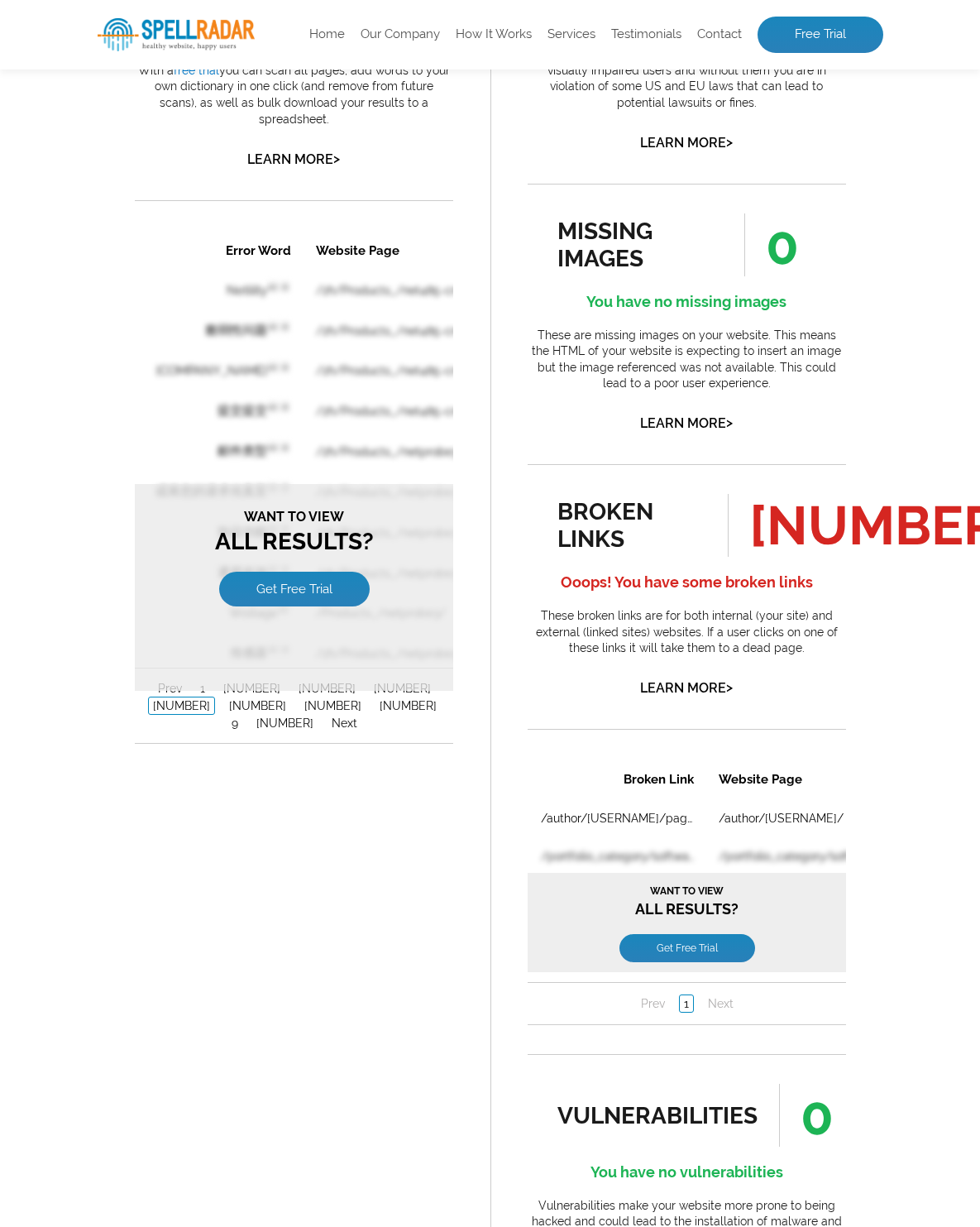 scroll, scrollTop: 0, scrollLeft: 0, axis: both 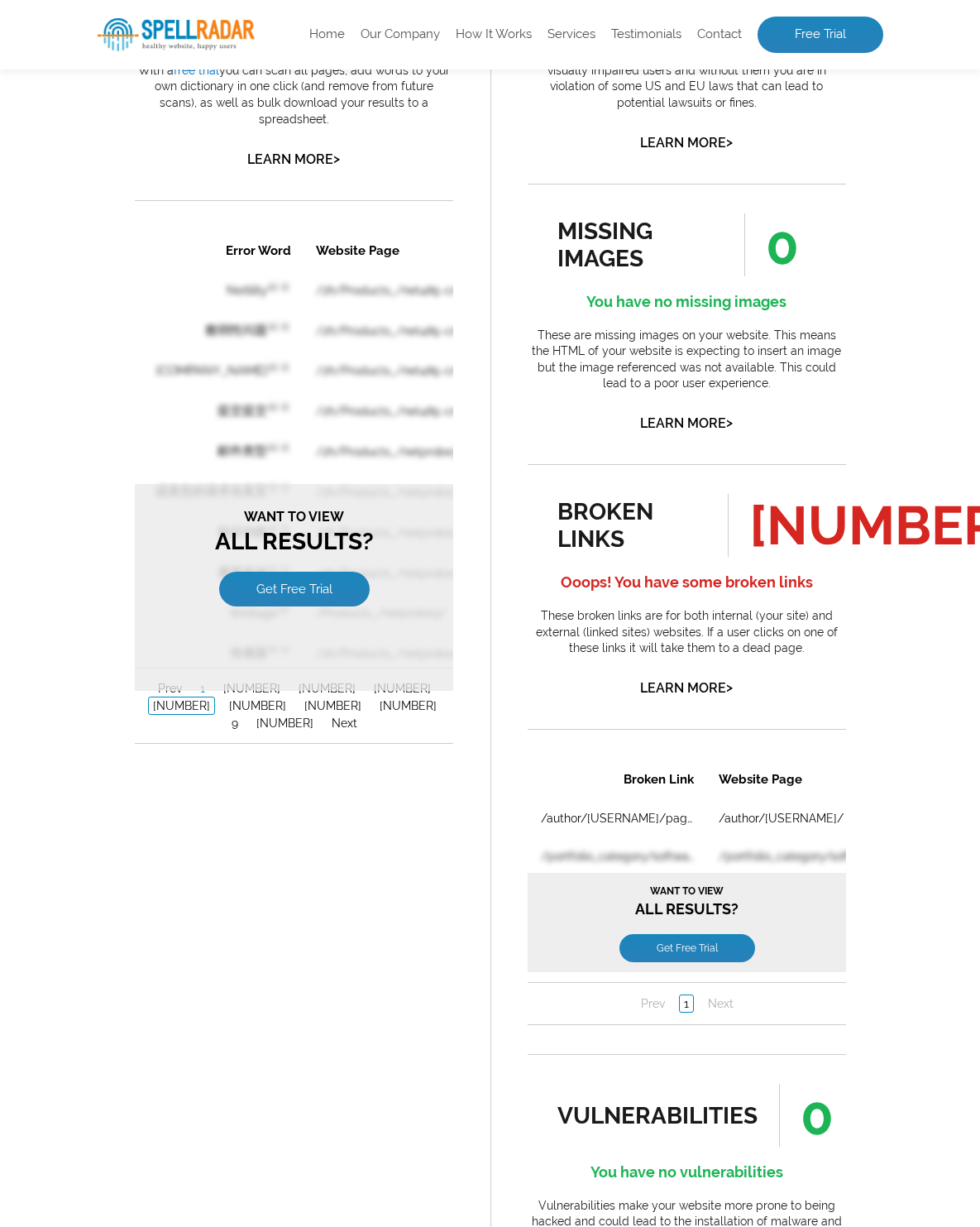 click on "1" at bounding box center (202, 688) 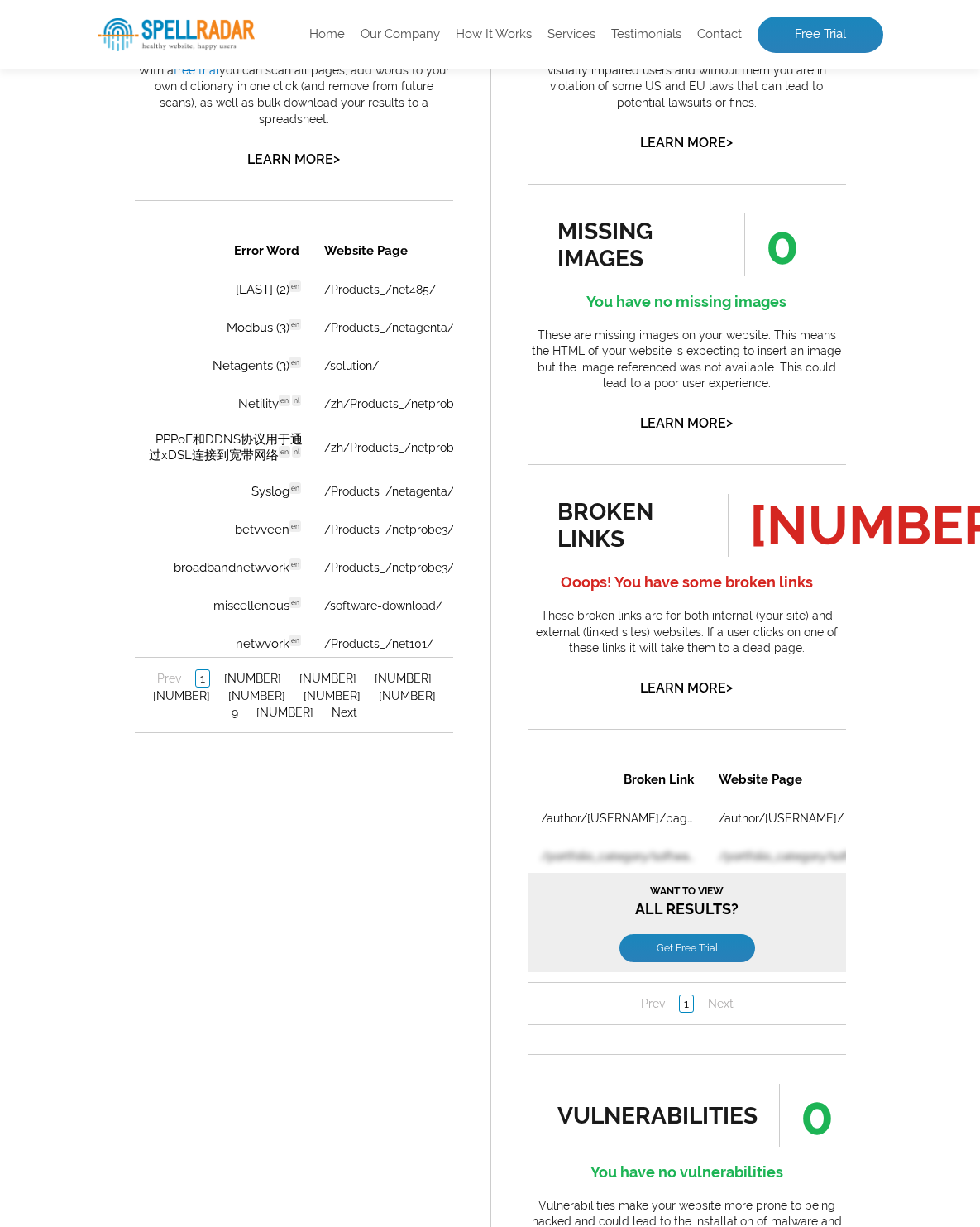 scroll, scrollTop: 0, scrollLeft: 0, axis: both 